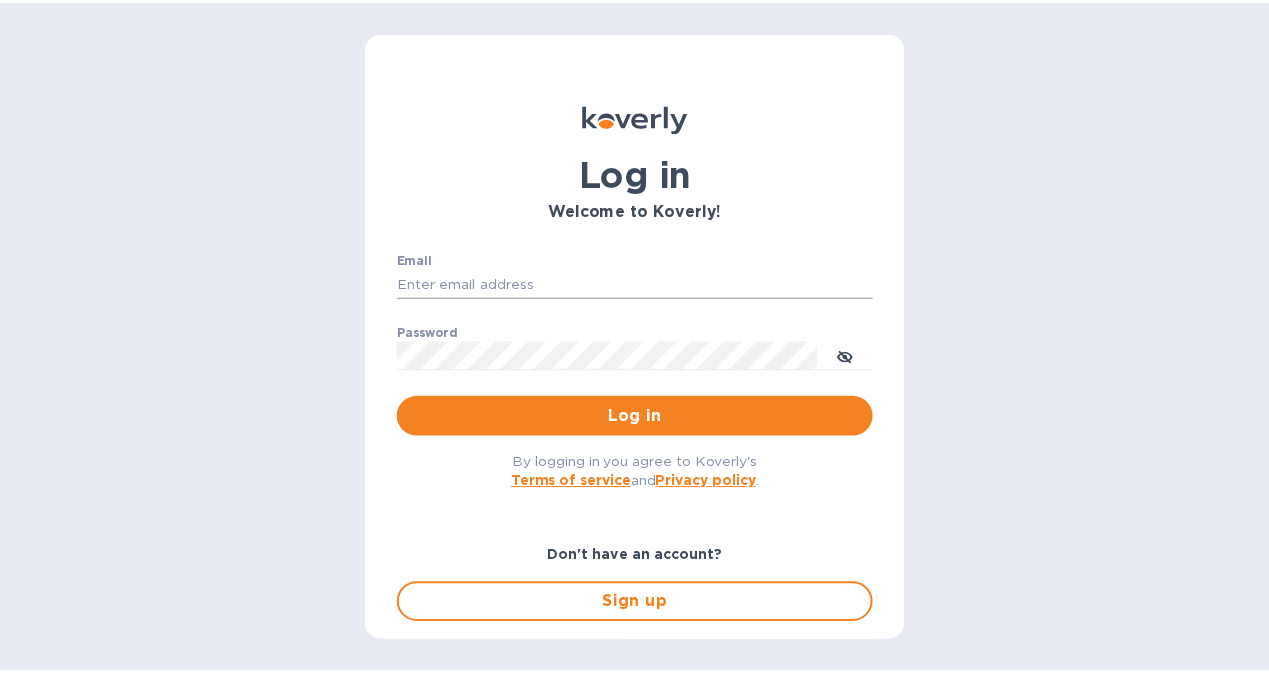 scroll, scrollTop: 0, scrollLeft: 0, axis: both 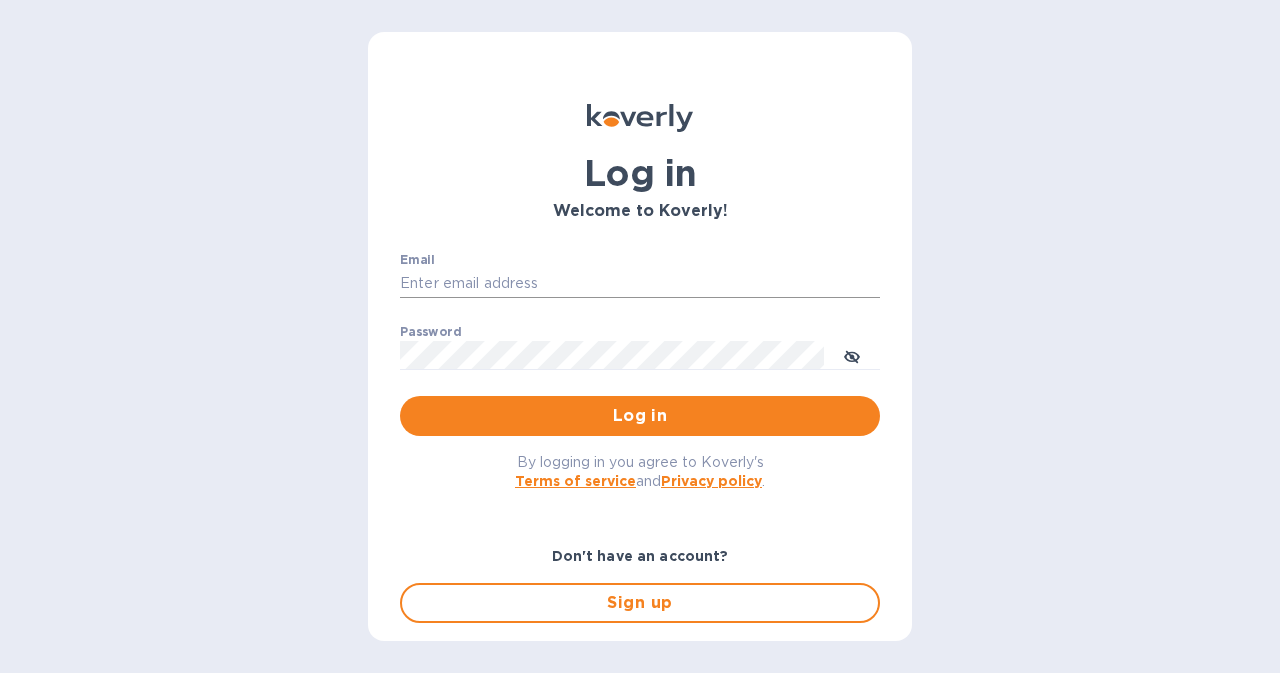 click on "Email" at bounding box center [640, 284] 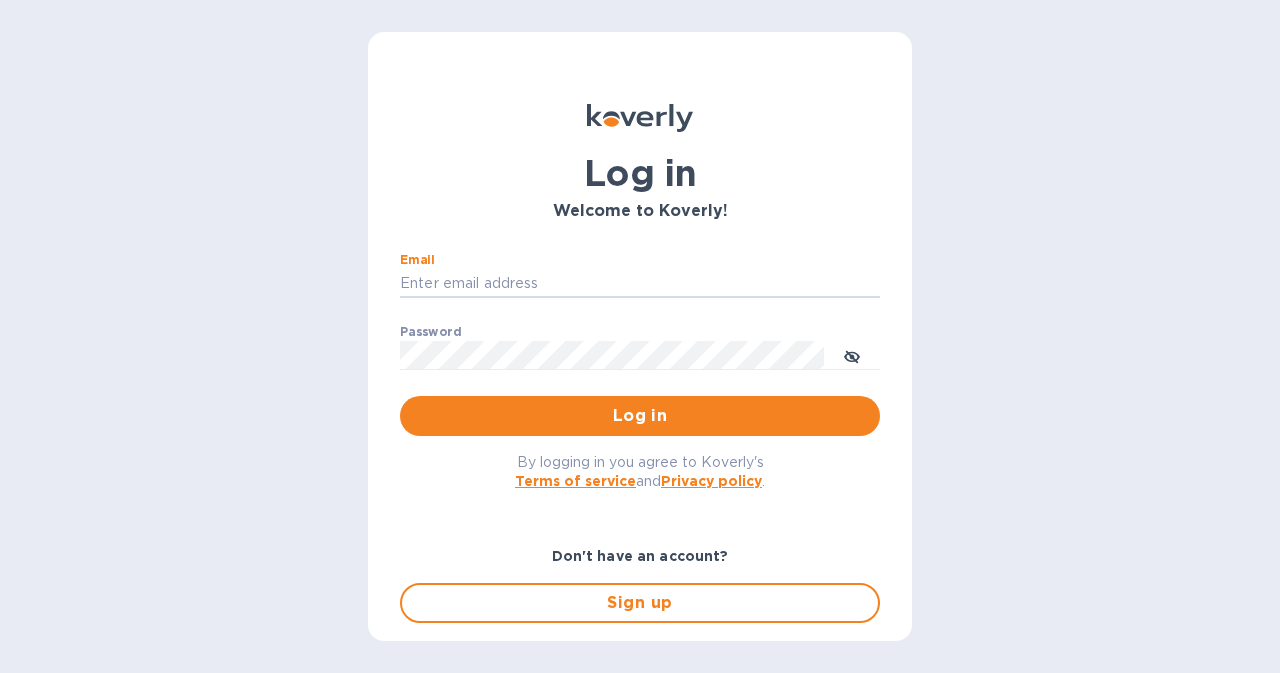 type on "[EMAIL]" 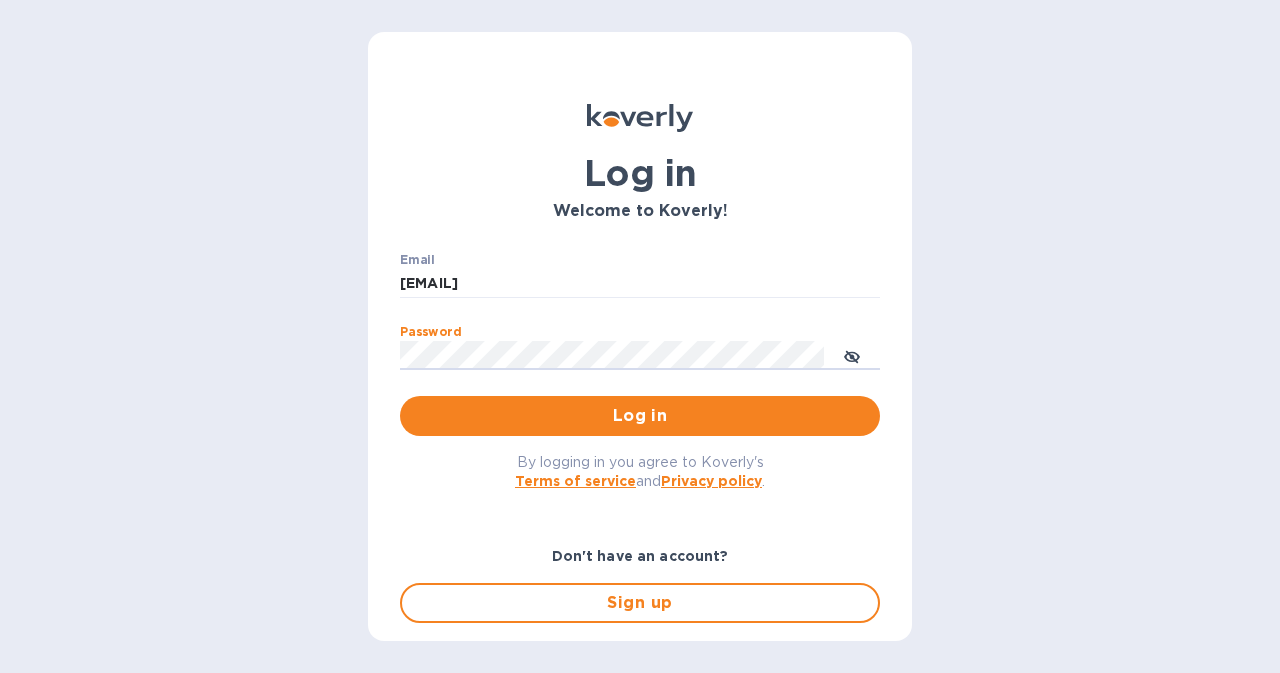 click on "Log in" at bounding box center [640, 416] 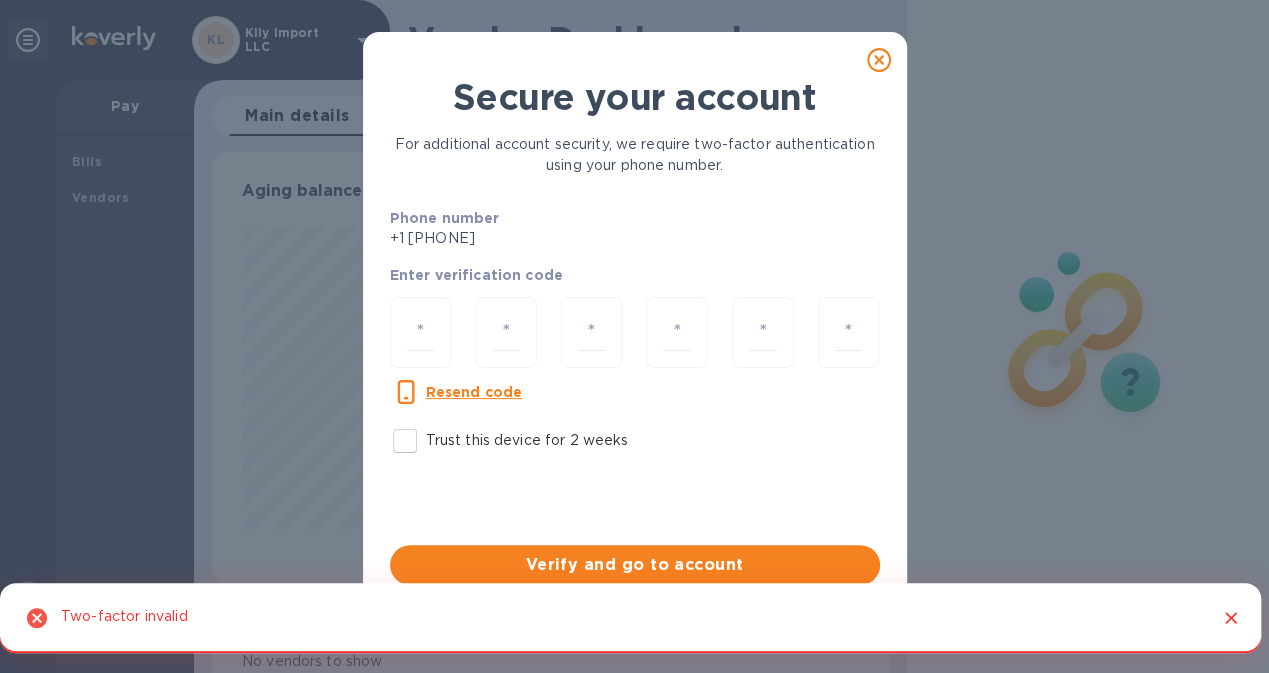 scroll, scrollTop: 999568, scrollLeft: 999331, axis: both 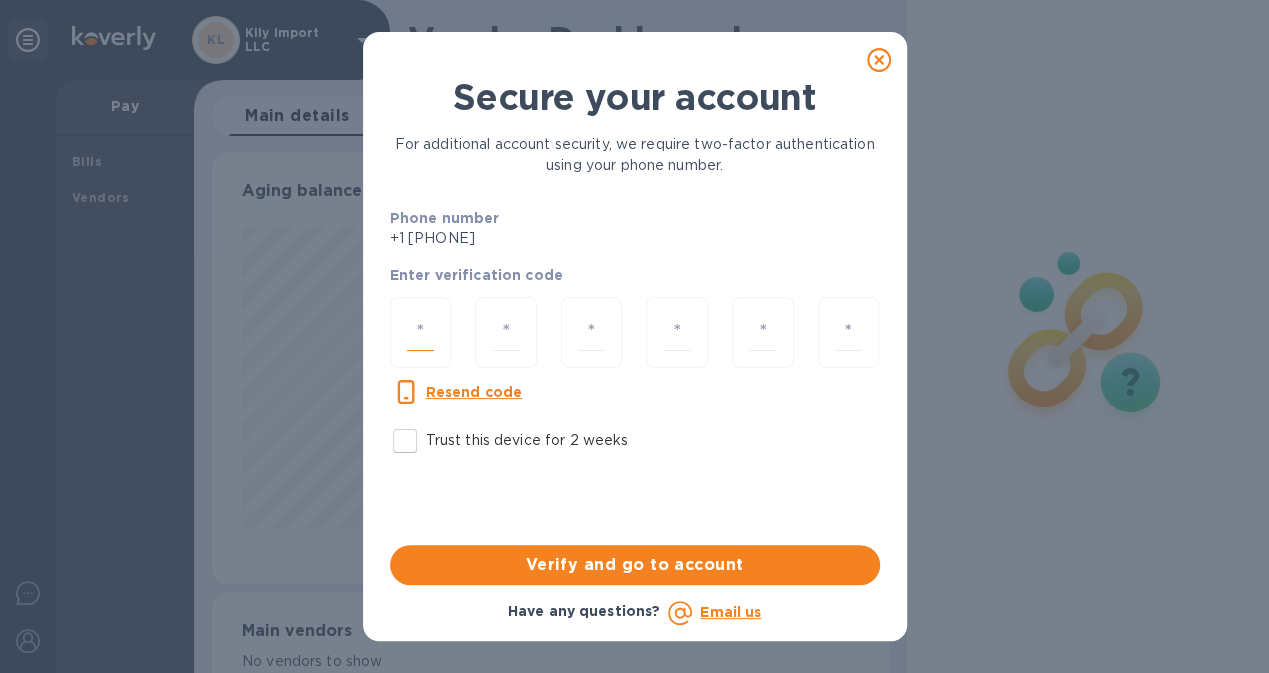 click at bounding box center (421, 332) 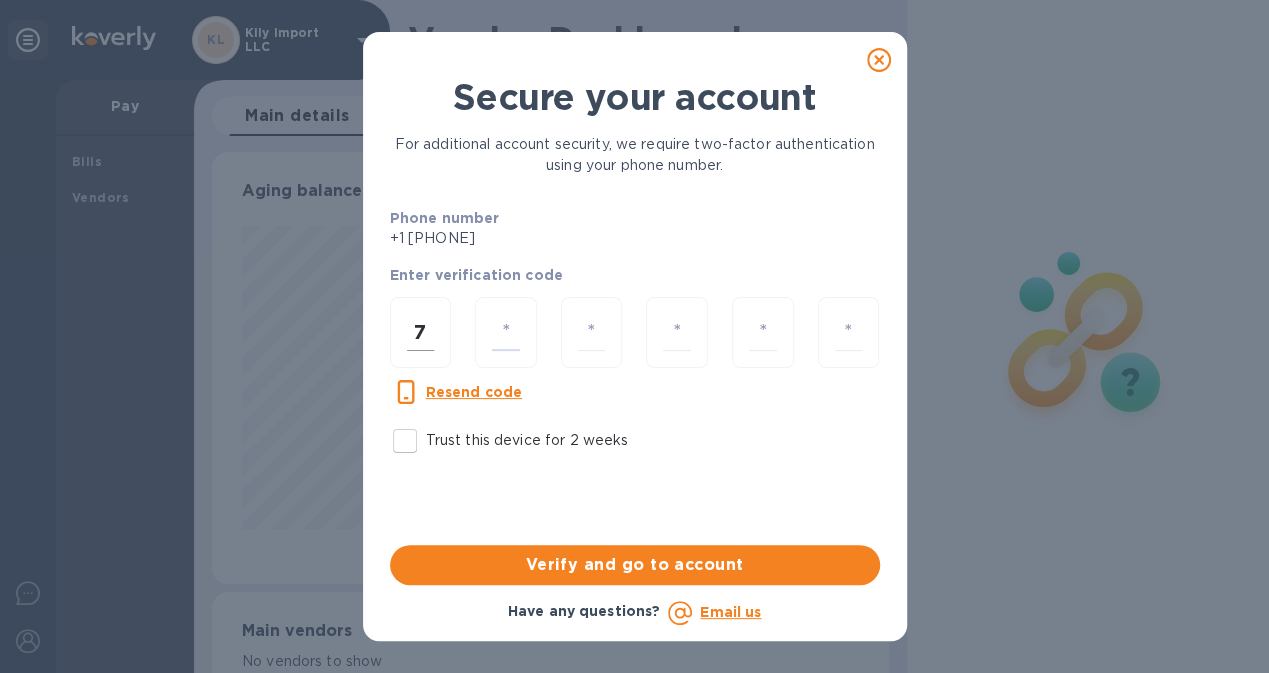 type on "7" 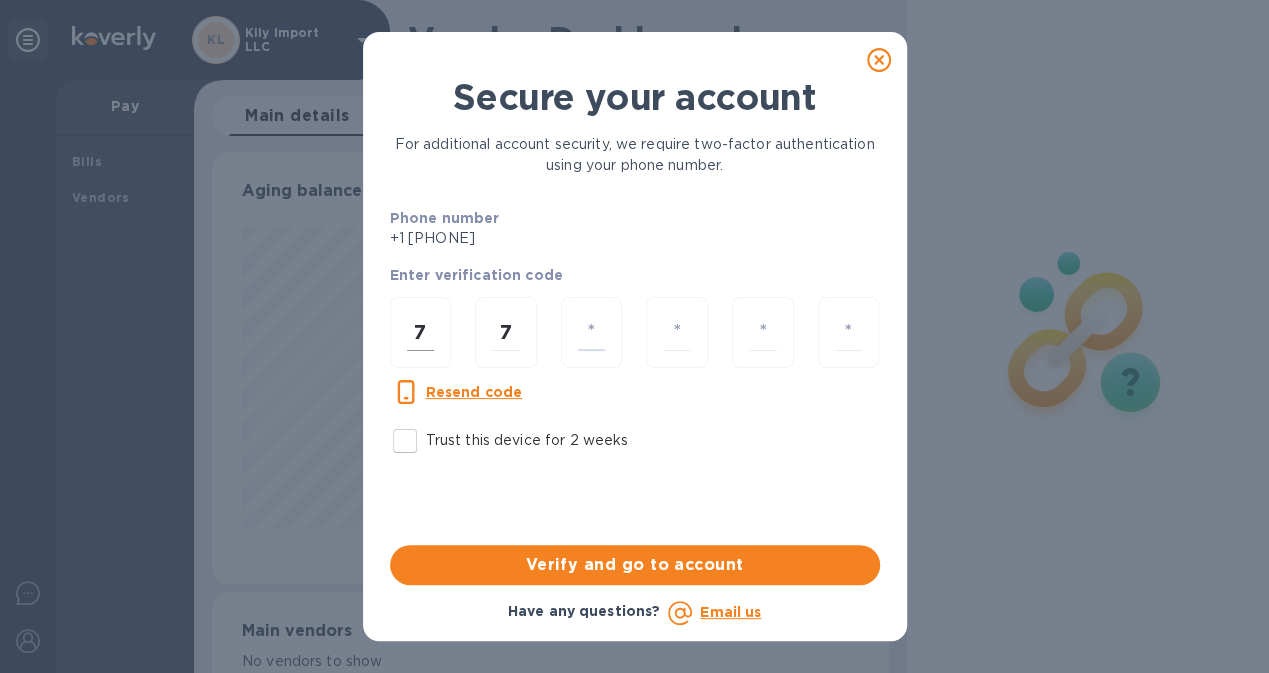 type on "5" 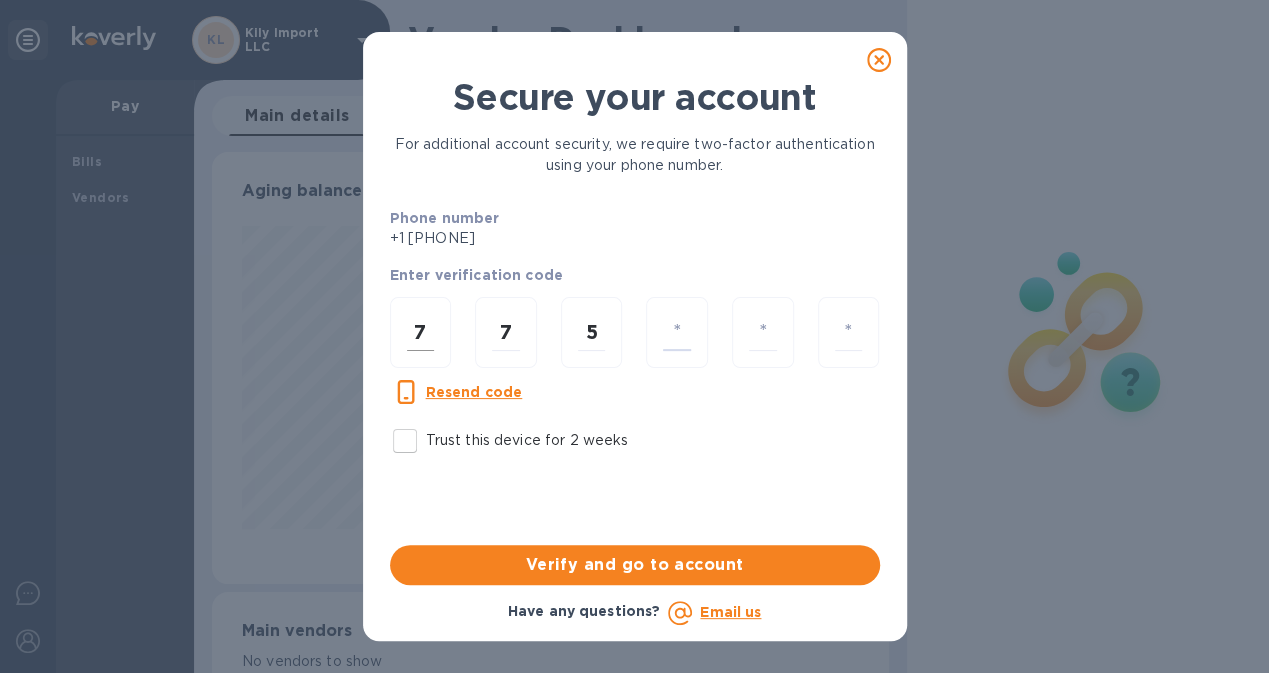 type on "9" 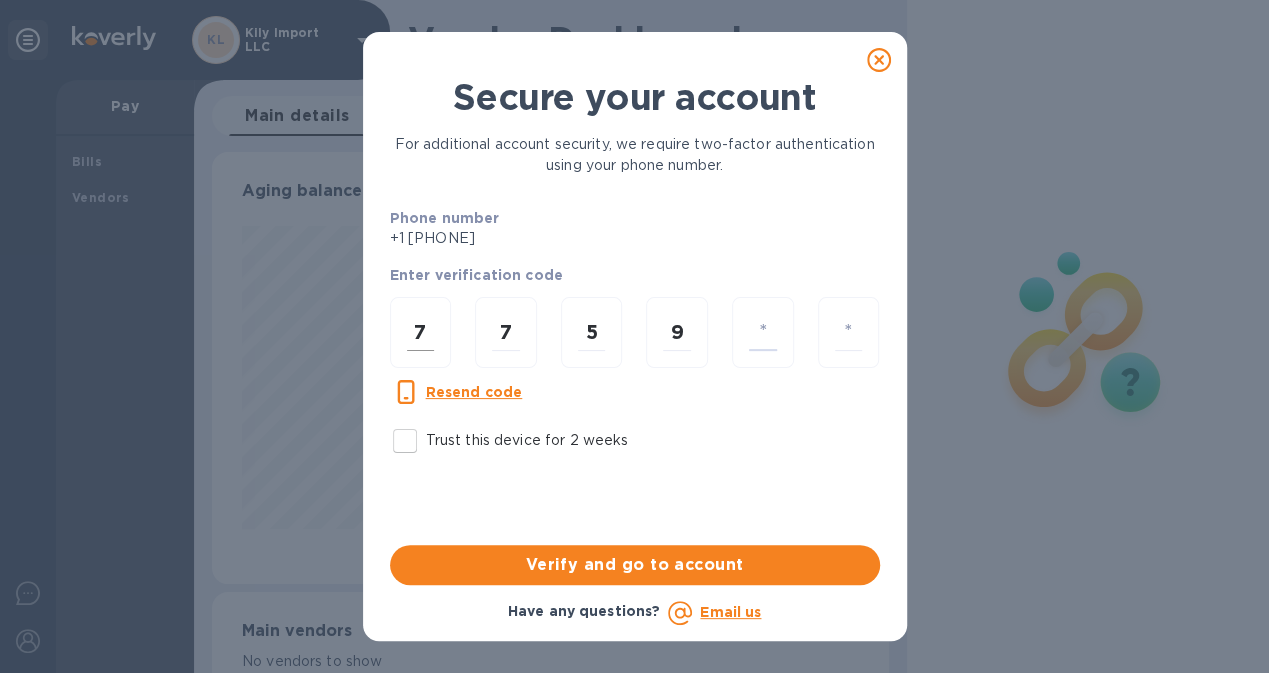 type on "0" 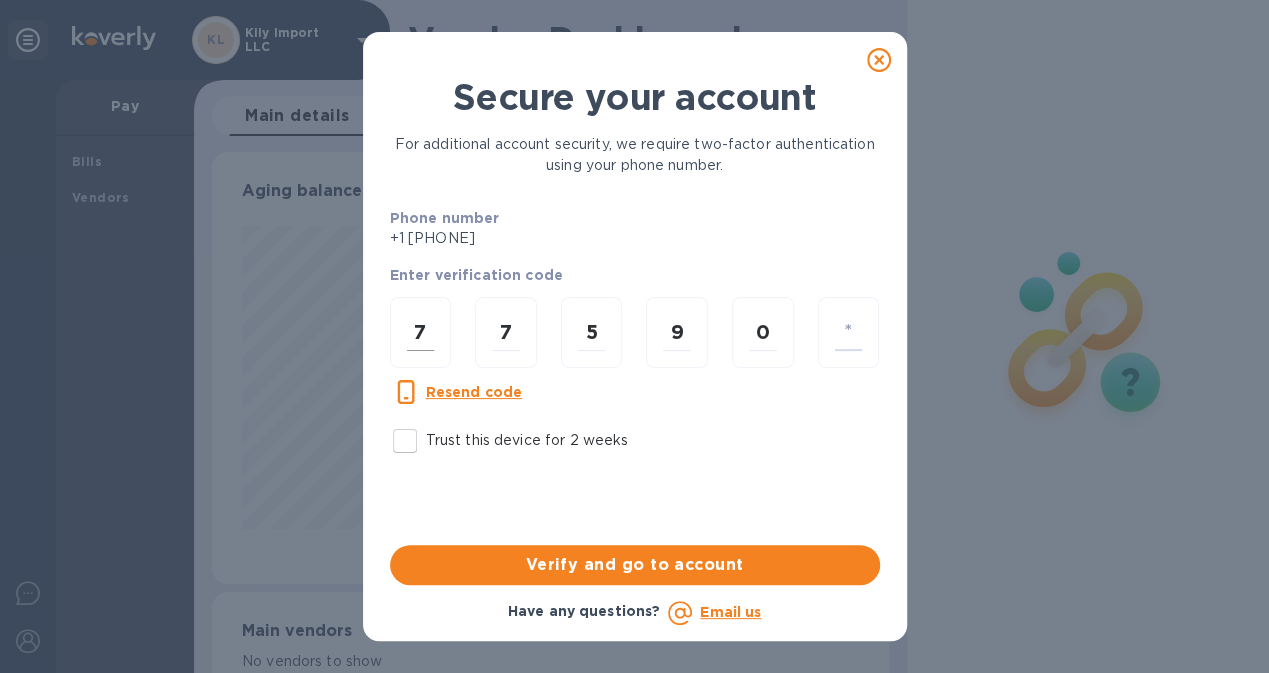 type on "2" 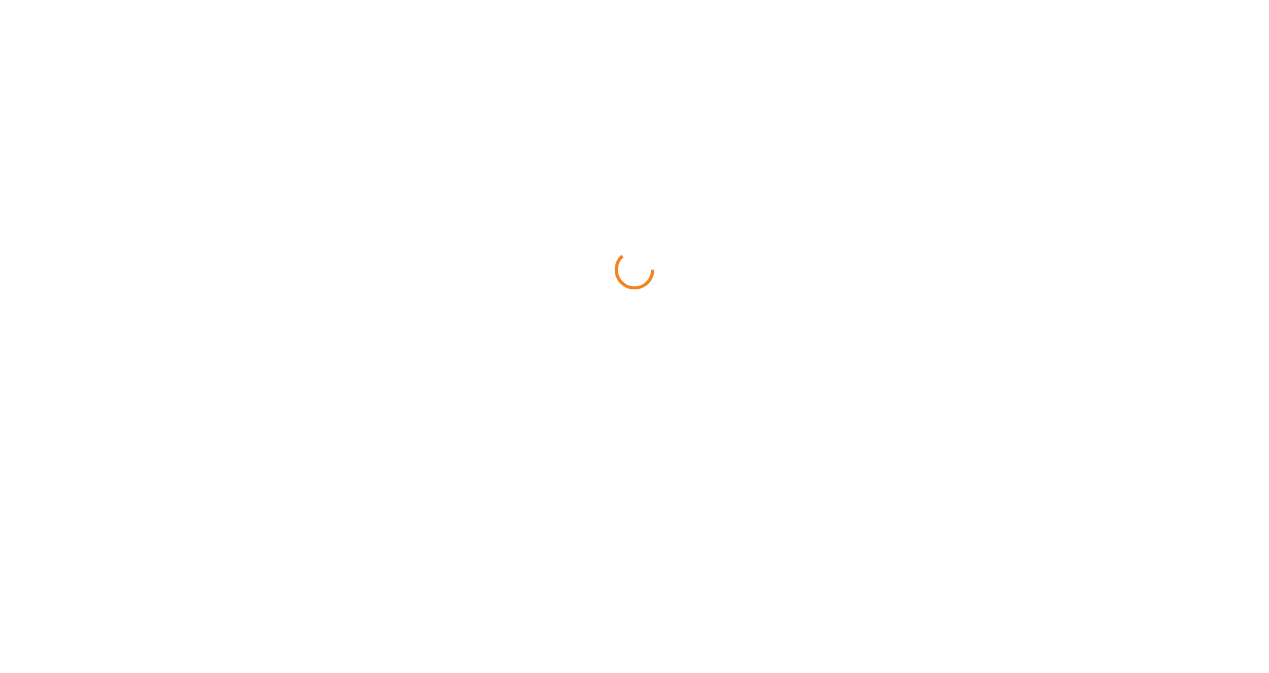 scroll, scrollTop: 0, scrollLeft: 0, axis: both 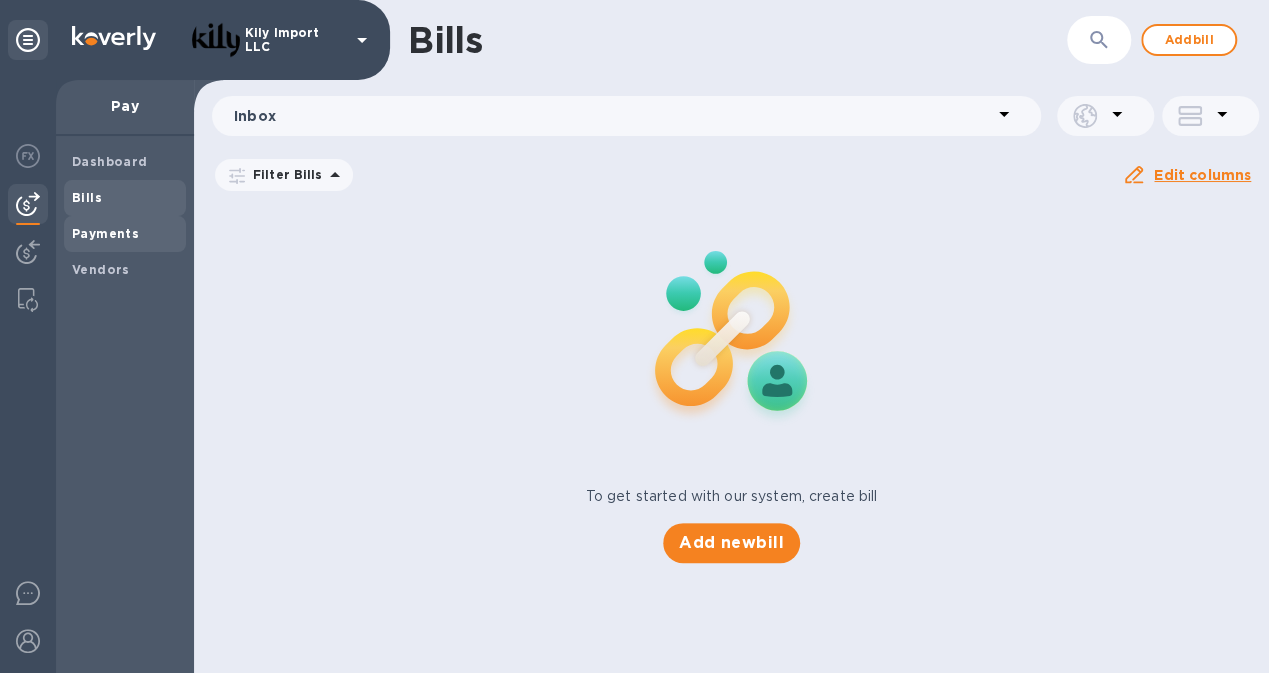 click on "Payments" at bounding box center (105, 233) 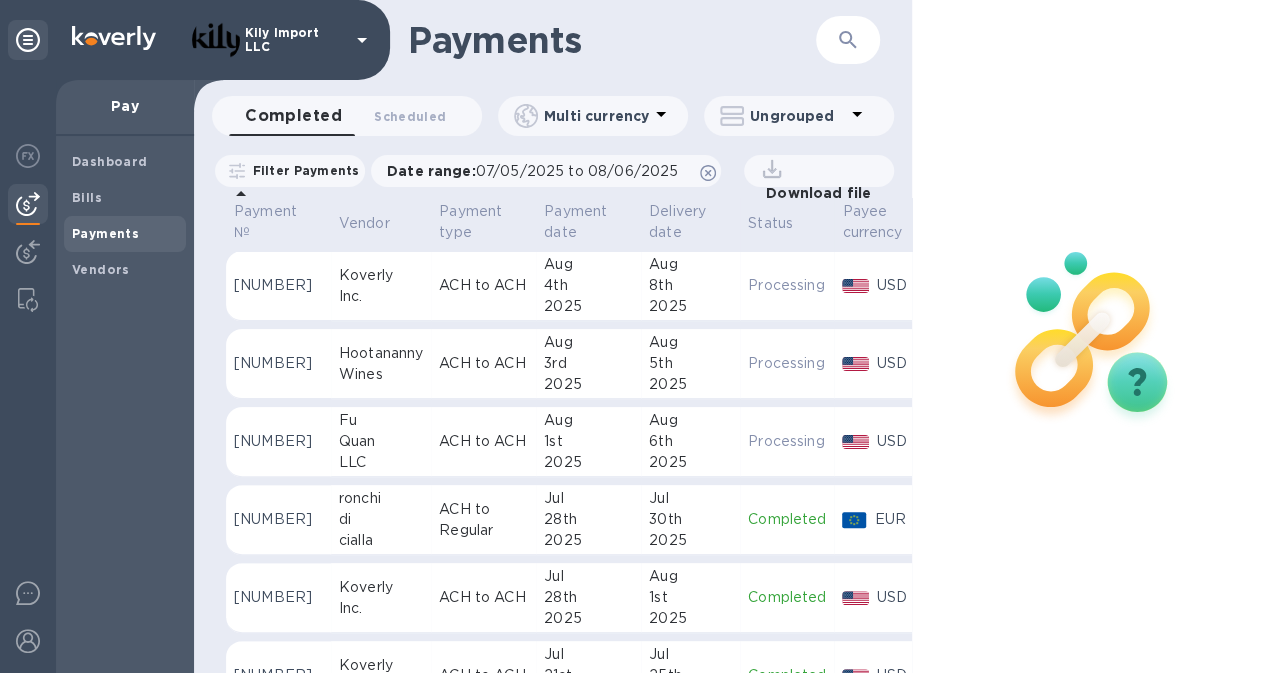 click on "8th" at bounding box center [690, 285] 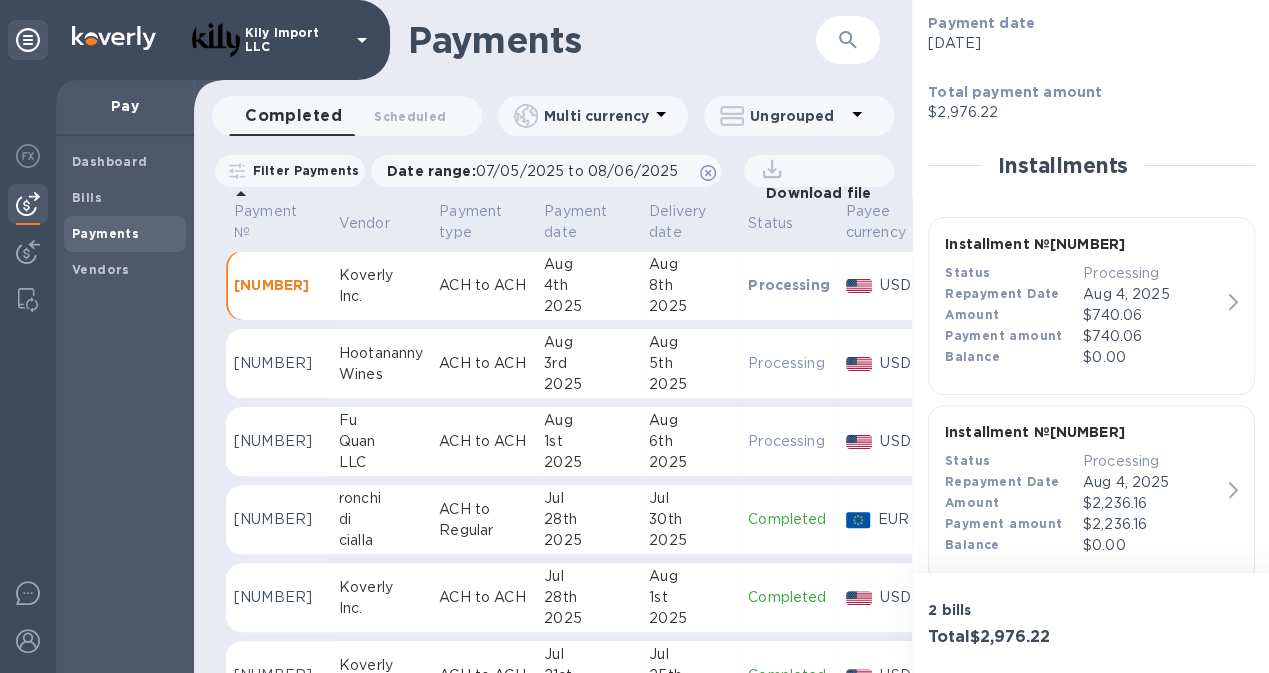 scroll, scrollTop: 355, scrollLeft: 0, axis: vertical 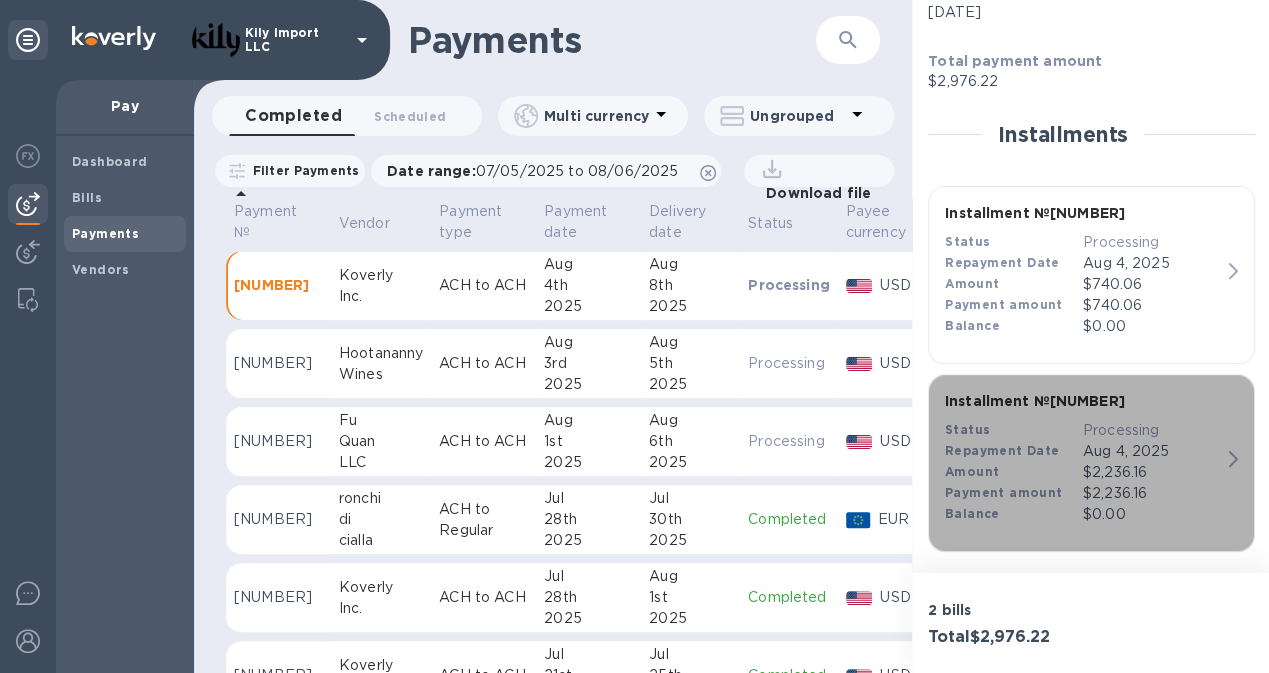 click on "Installment № 22046004 Status Processing Repayment Date Aug 4, 2025 Amount $2,236.16 Payment amount $2,236.16 Balance $0.00" at bounding box center (1083, 458) 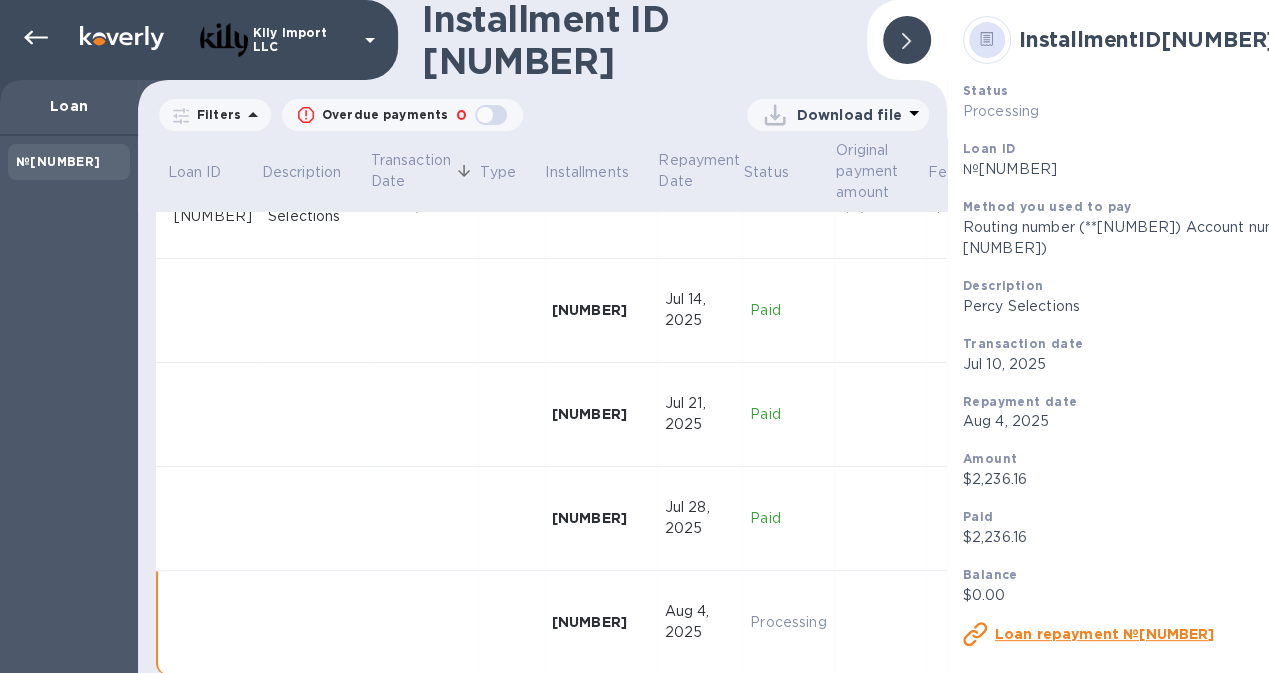 scroll, scrollTop: 88, scrollLeft: 0, axis: vertical 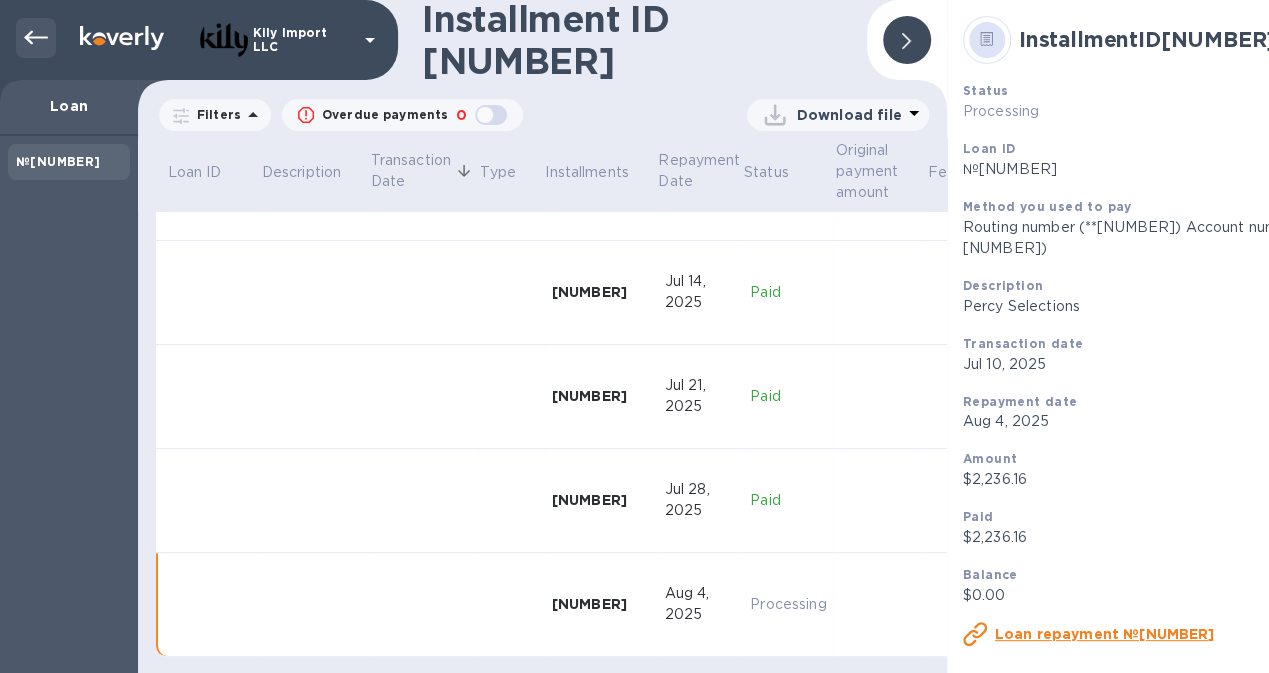click 